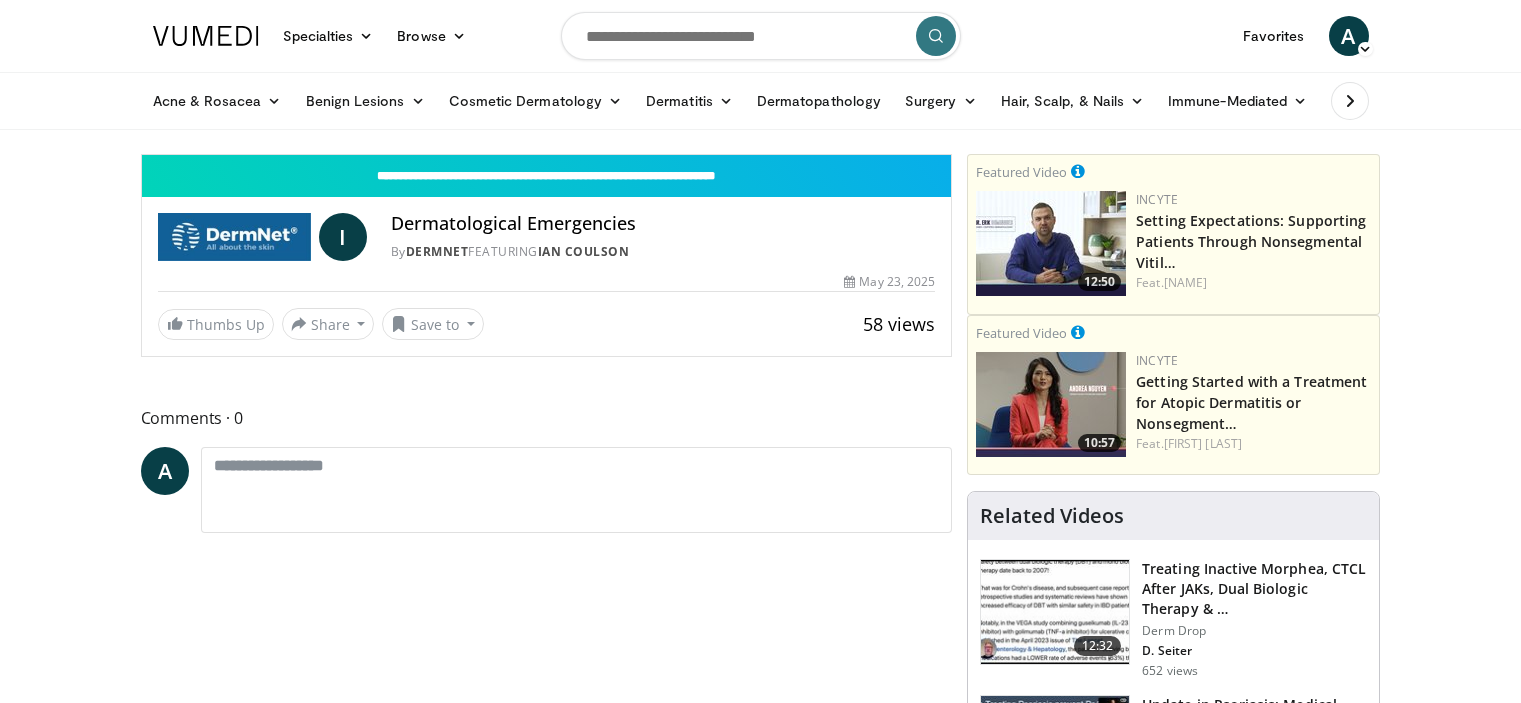 scroll, scrollTop: 0, scrollLeft: 0, axis: both 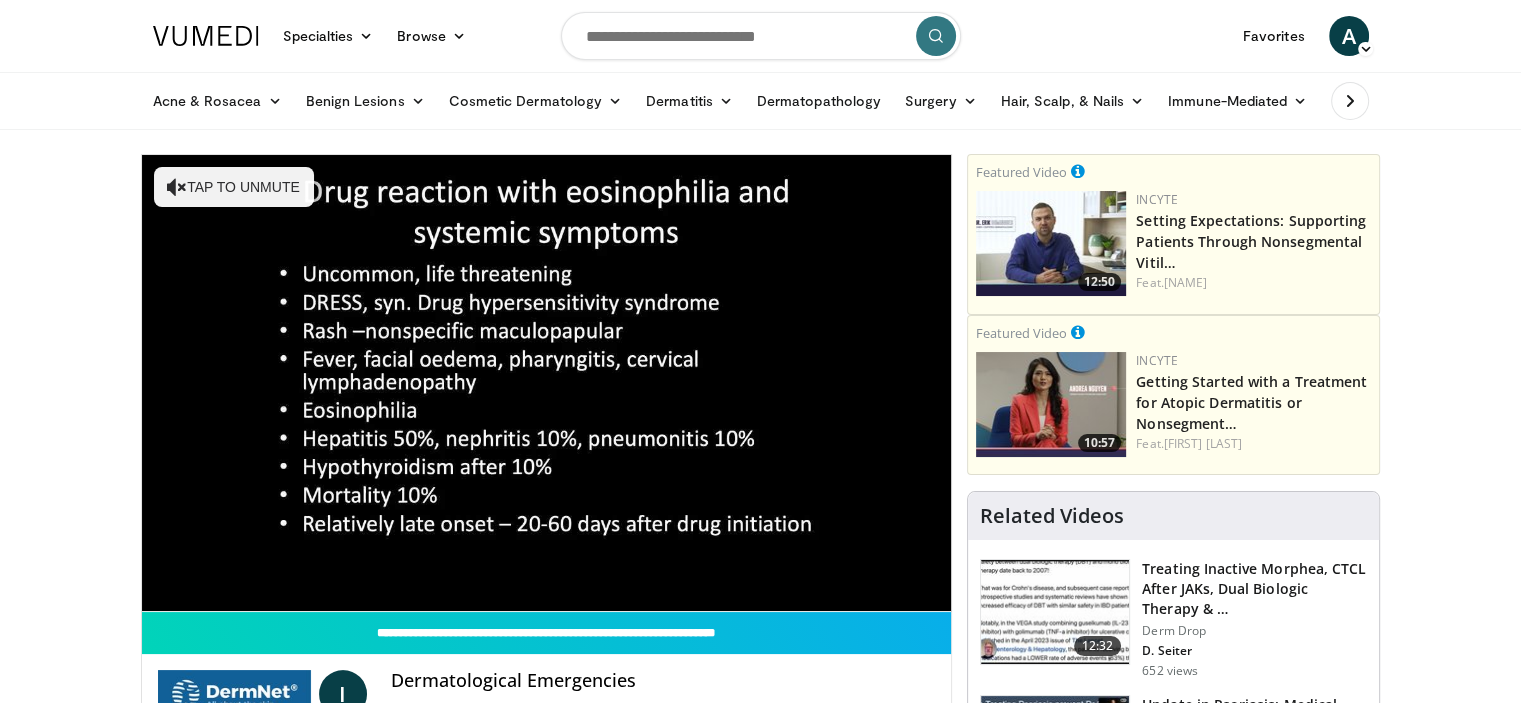 click at bounding box center (177, 187) 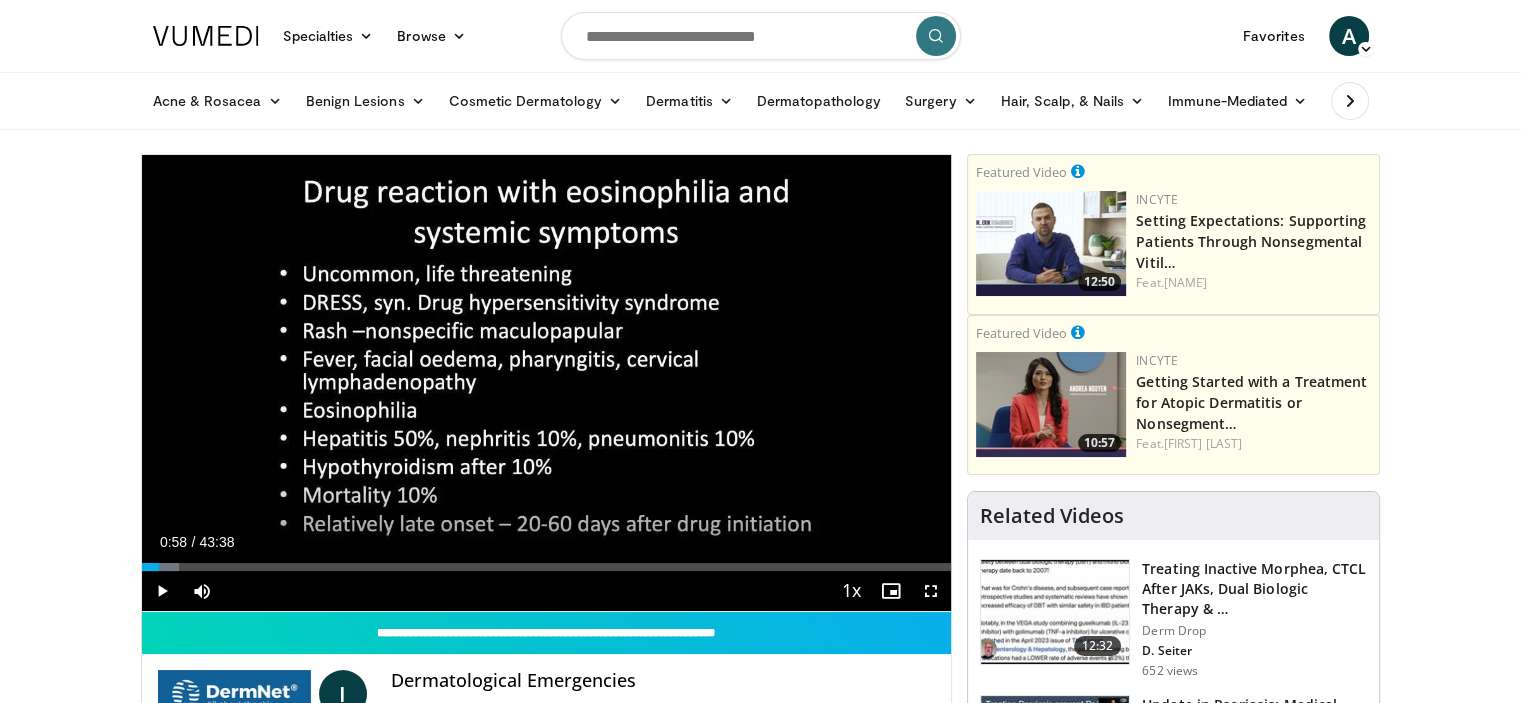 click on "Loaded :  4.58% 00:58 00:58" at bounding box center (547, 567) 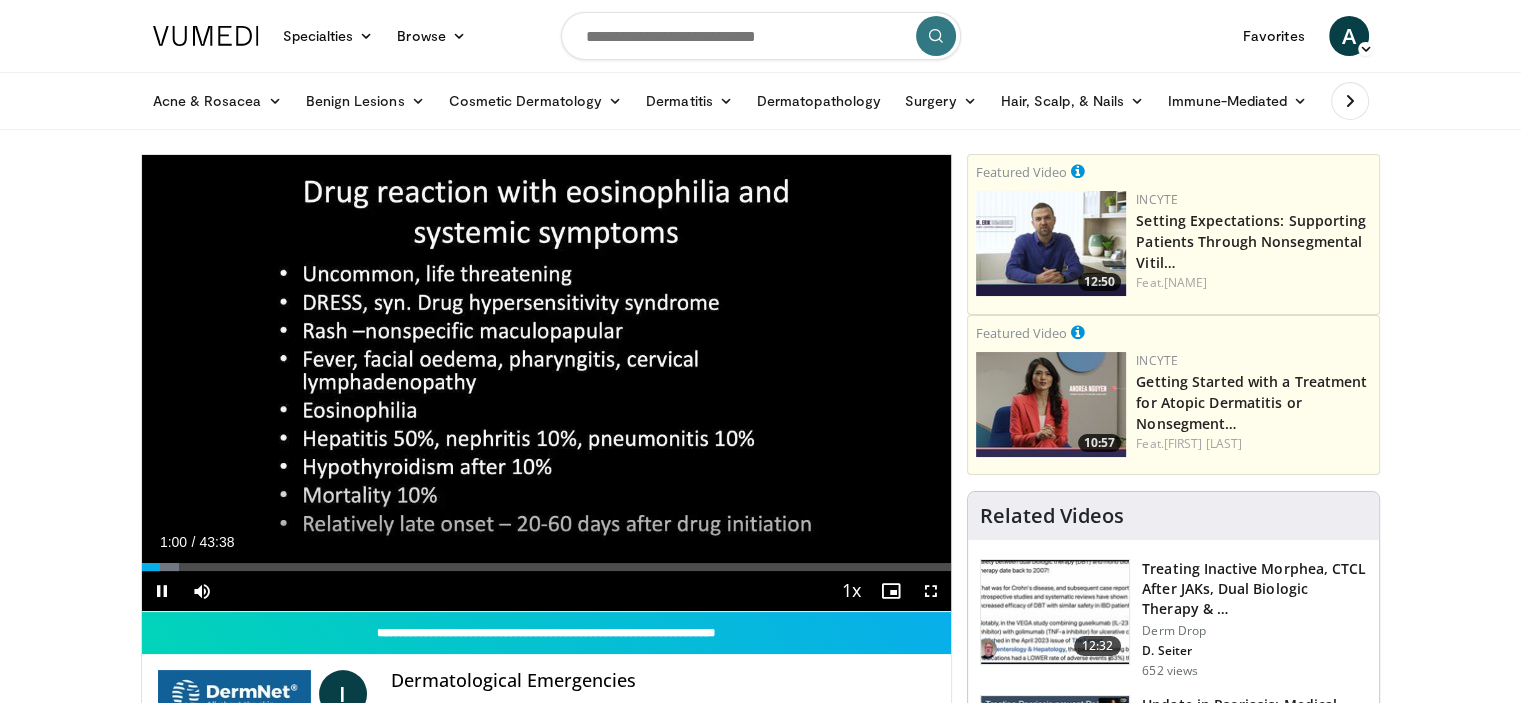 click on "Loaded :  4.58% 01:00 01:36" at bounding box center (547, 567) 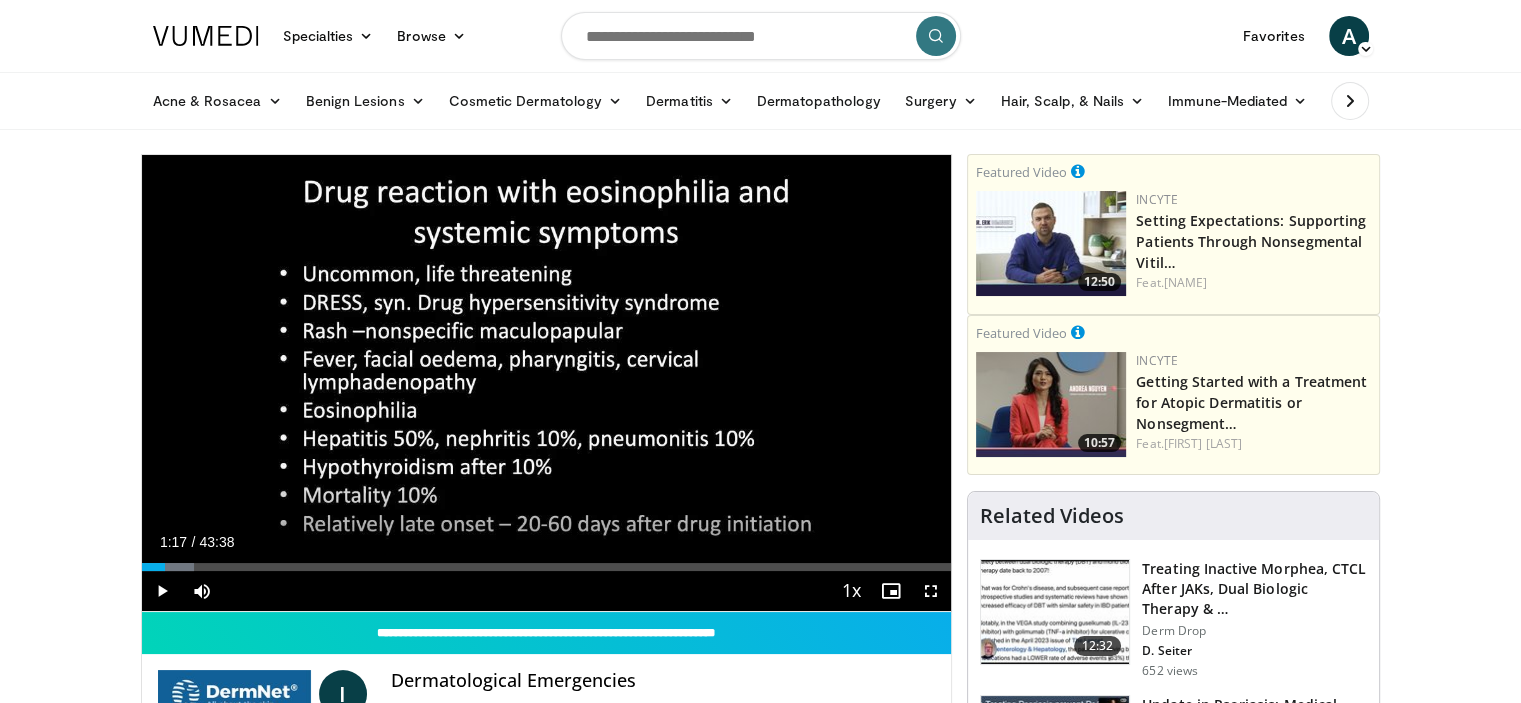 click on "Loaded :  6.48% 01:17 01:17" at bounding box center (547, 567) 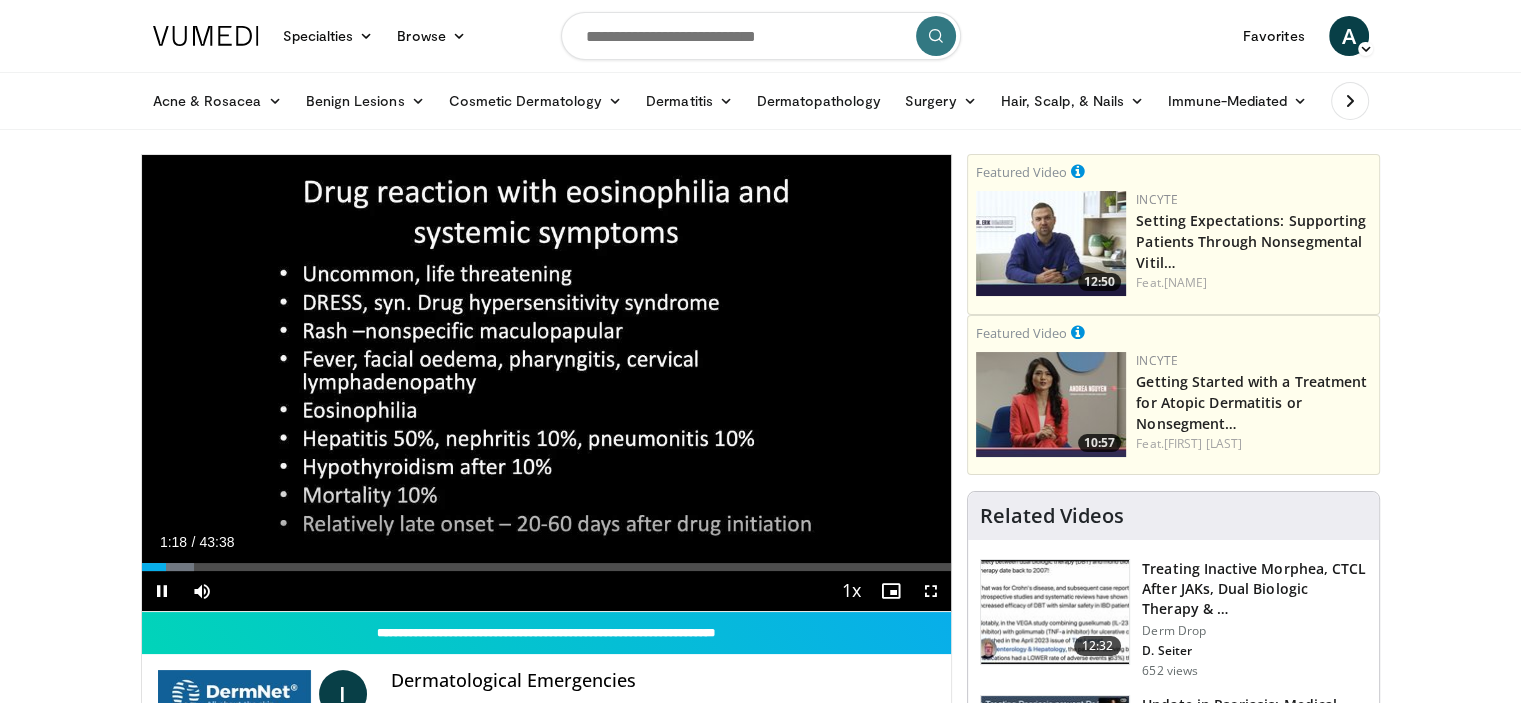 click on "**********" at bounding box center (547, 383) 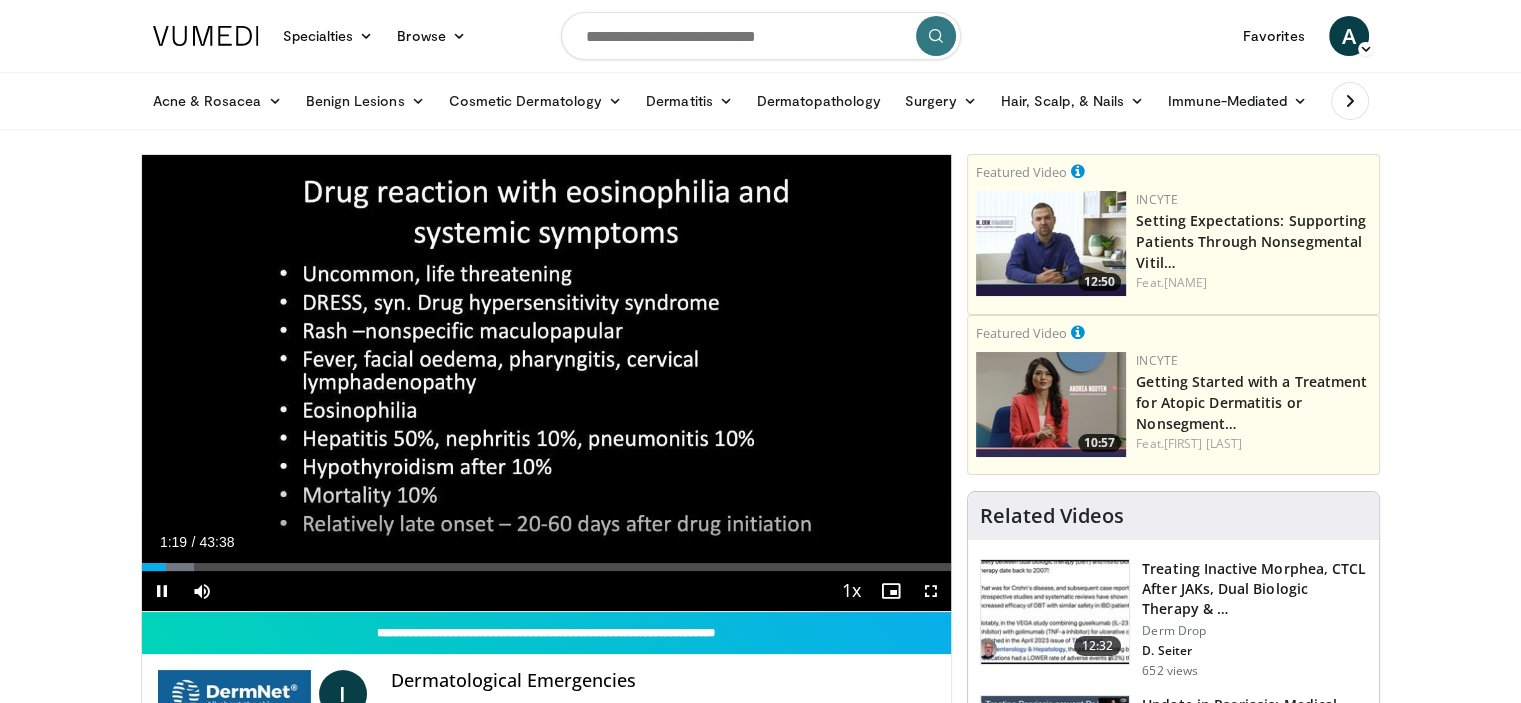 click on "Loaded :  6.48% 01:19 00:58" at bounding box center [547, 567] 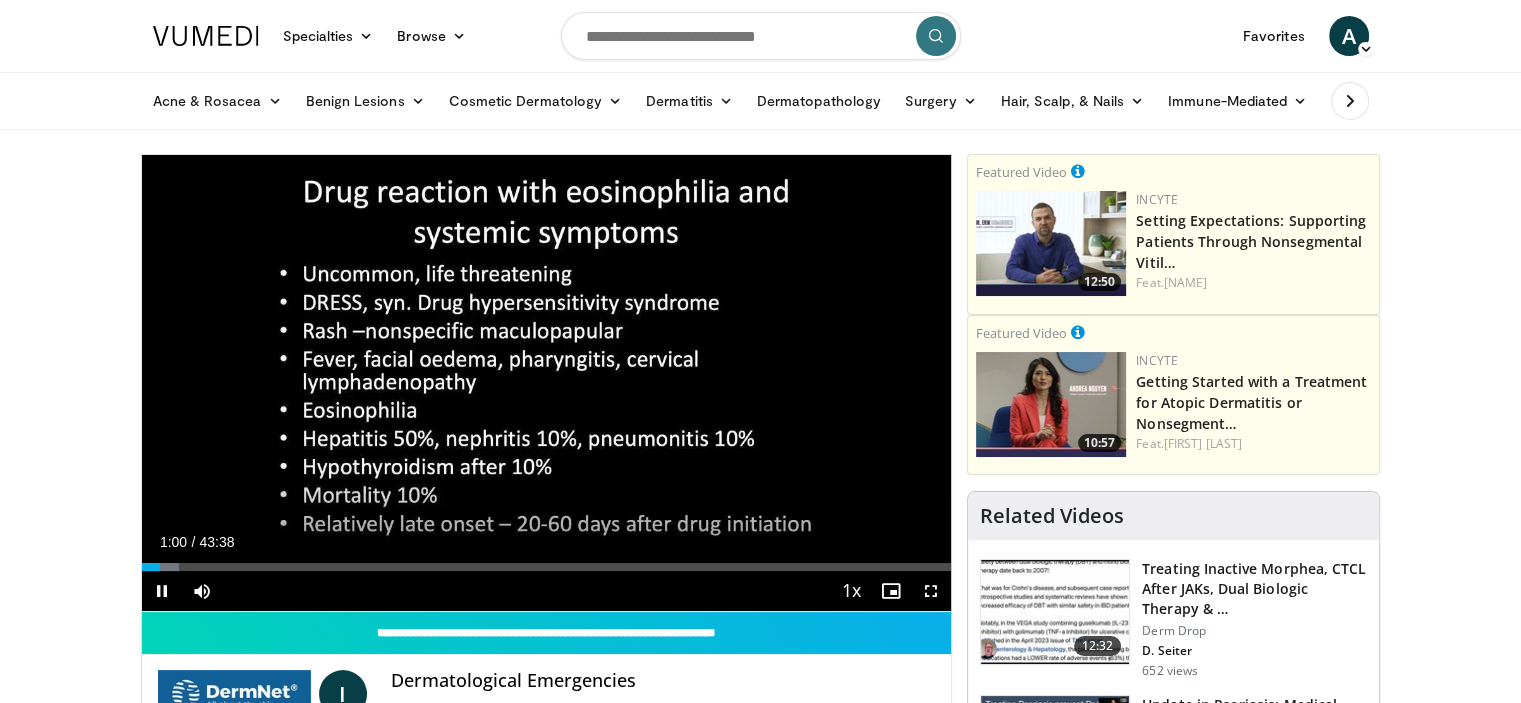 click on "**********" at bounding box center (547, 383) 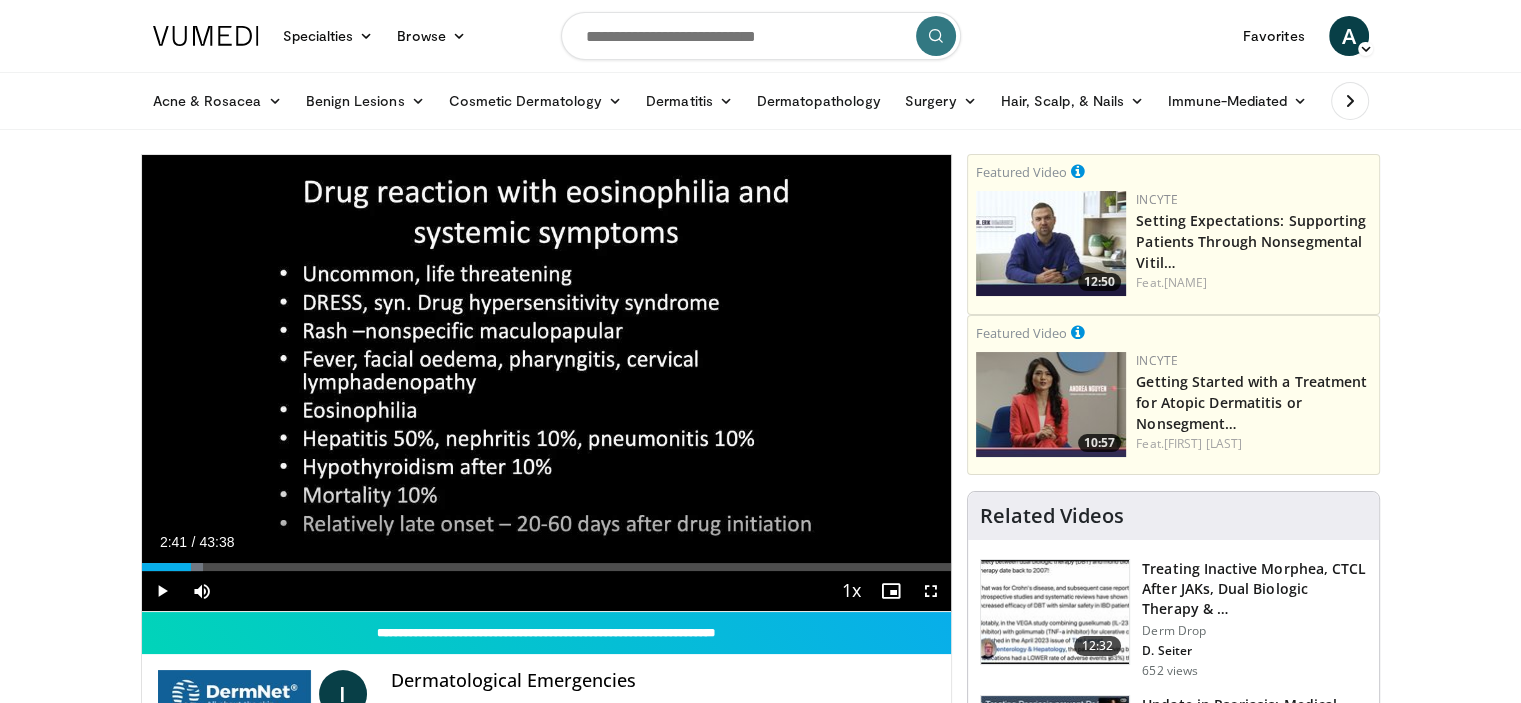 click on "Loaded :  7.63% 02:41 02:41" at bounding box center (547, 567) 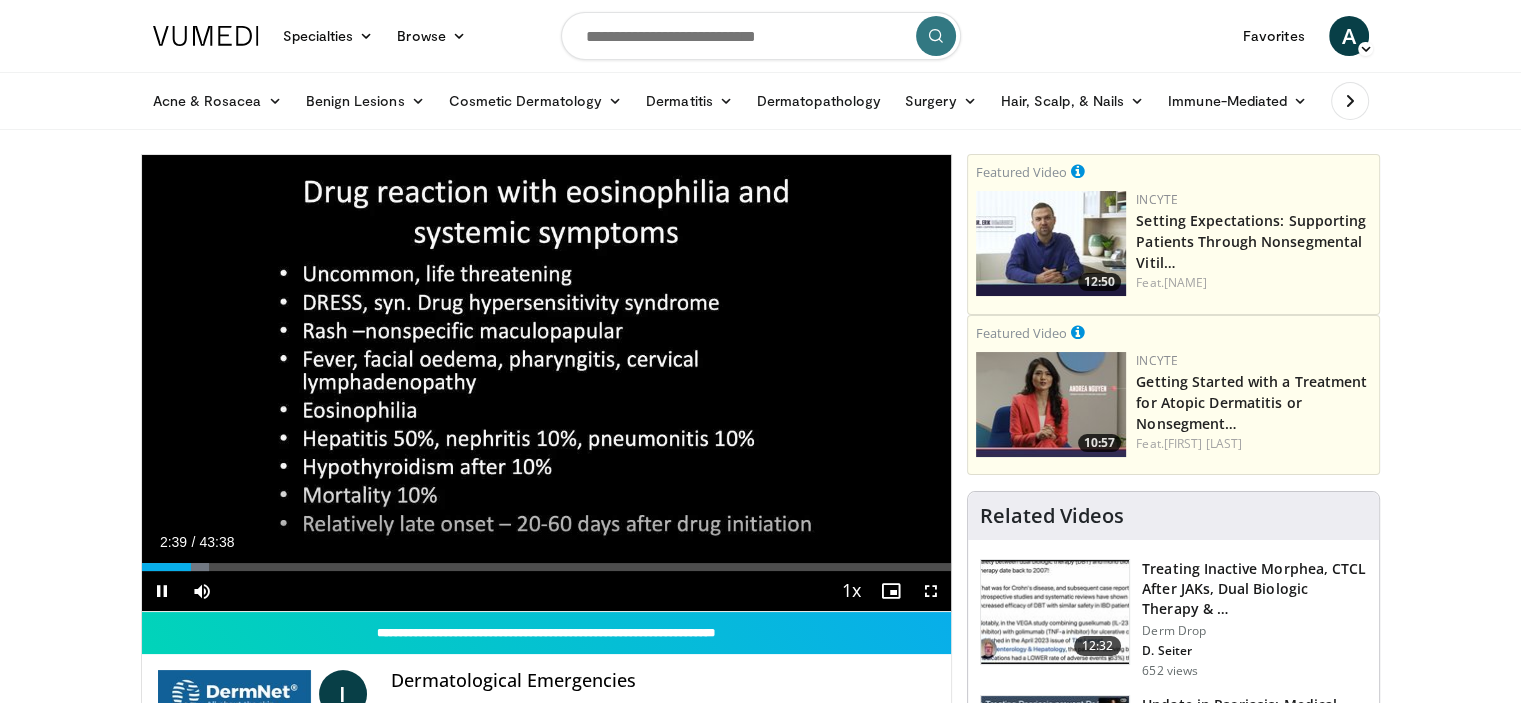 click on "**********" at bounding box center (547, 383) 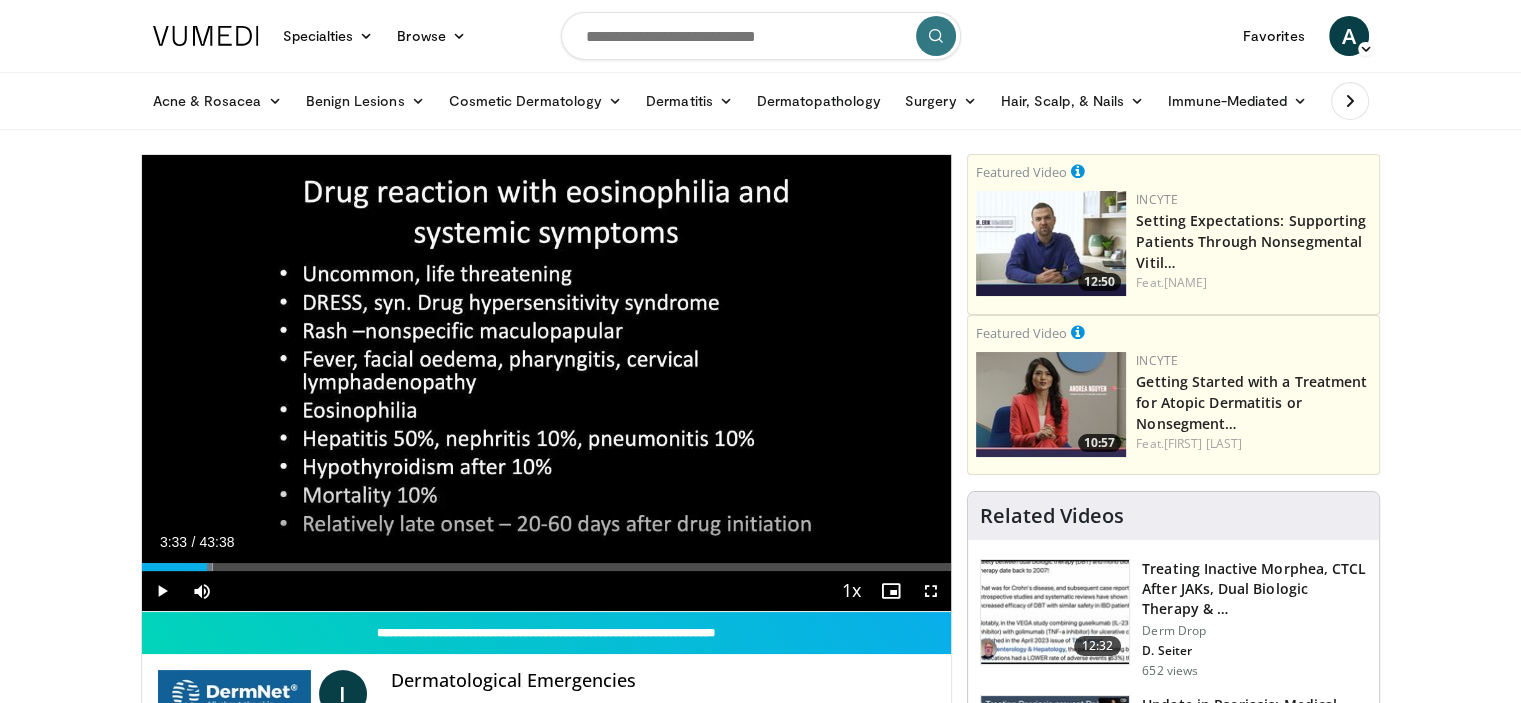 click on "Loaded :  8.77% 03:33 03:30" at bounding box center [547, 567] 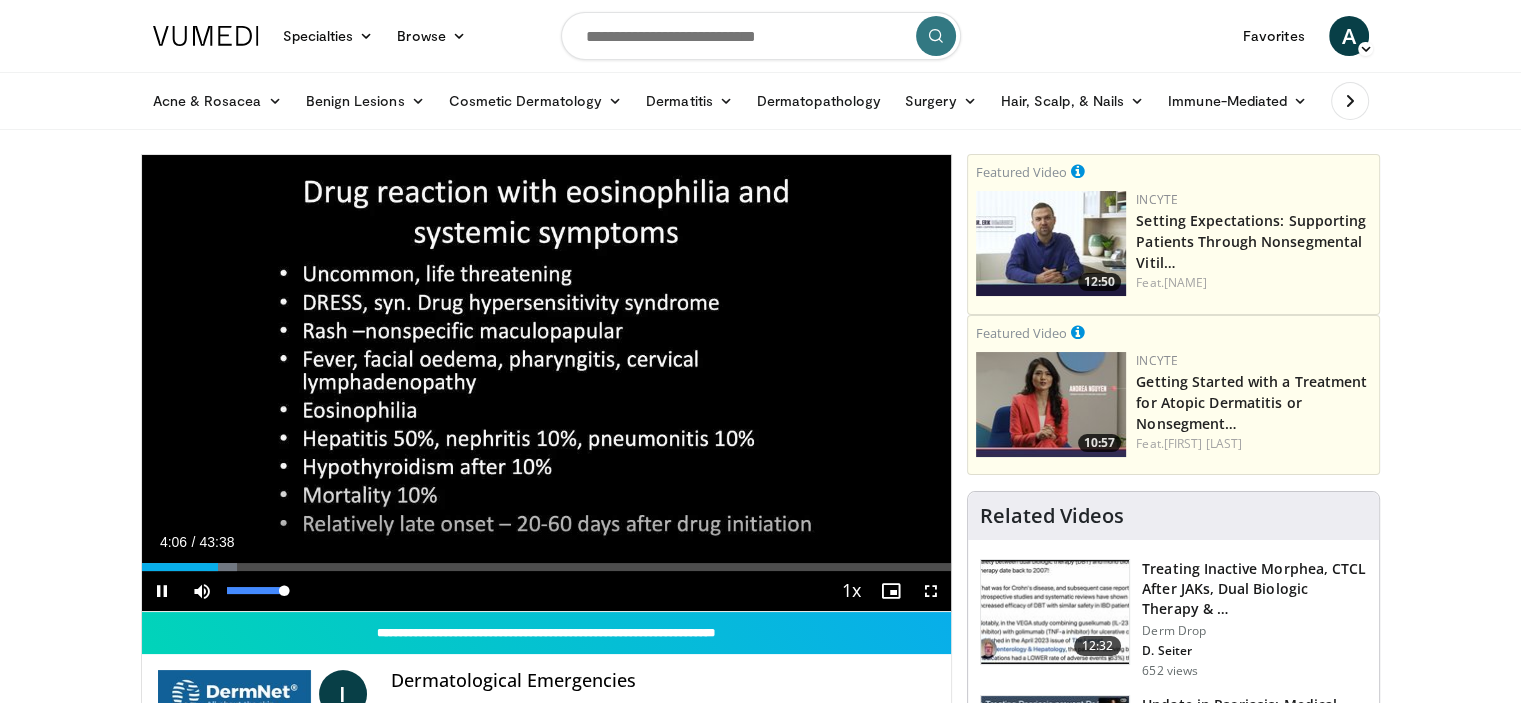 drag, startPoint x: 284, startPoint y: 587, endPoint x: 300, endPoint y: 587, distance: 16 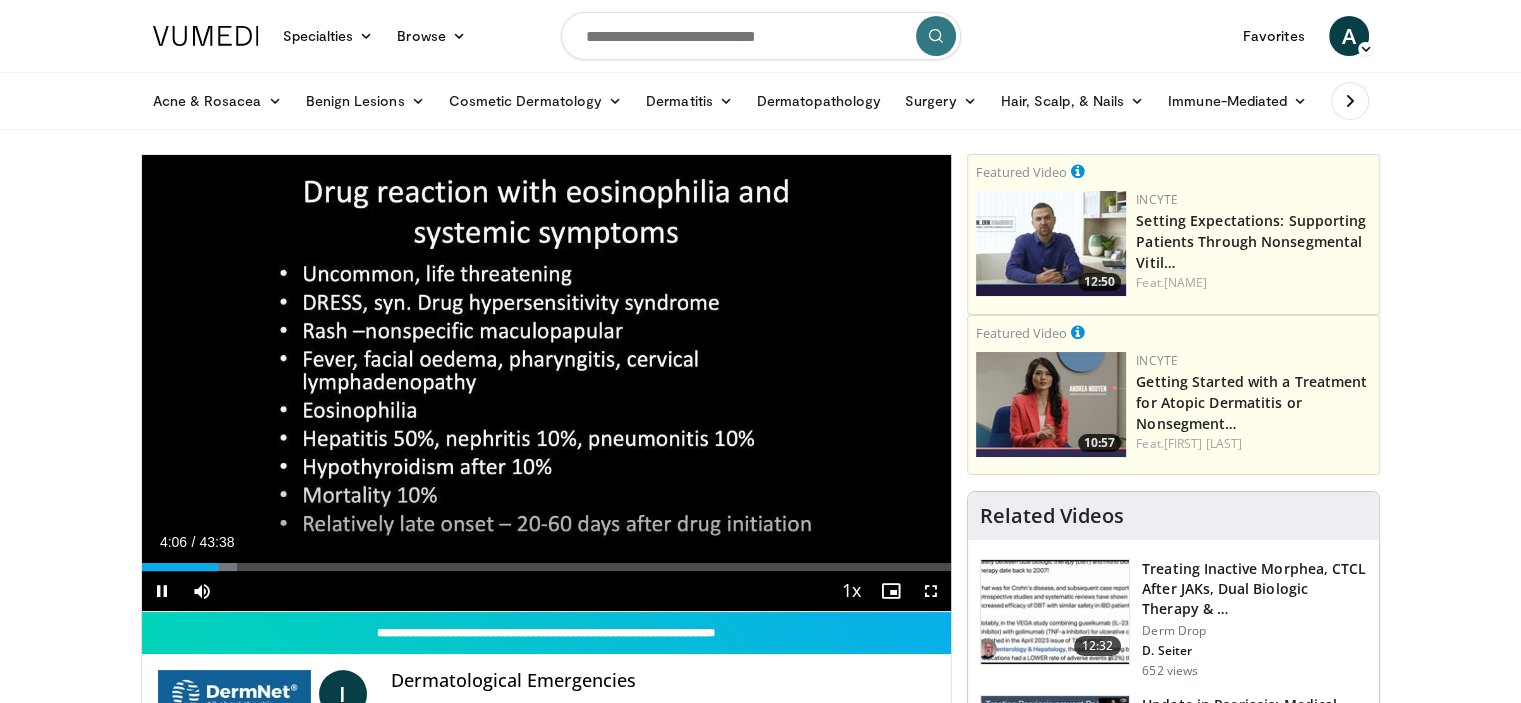 click on "**********" at bounding box center [547, 383] 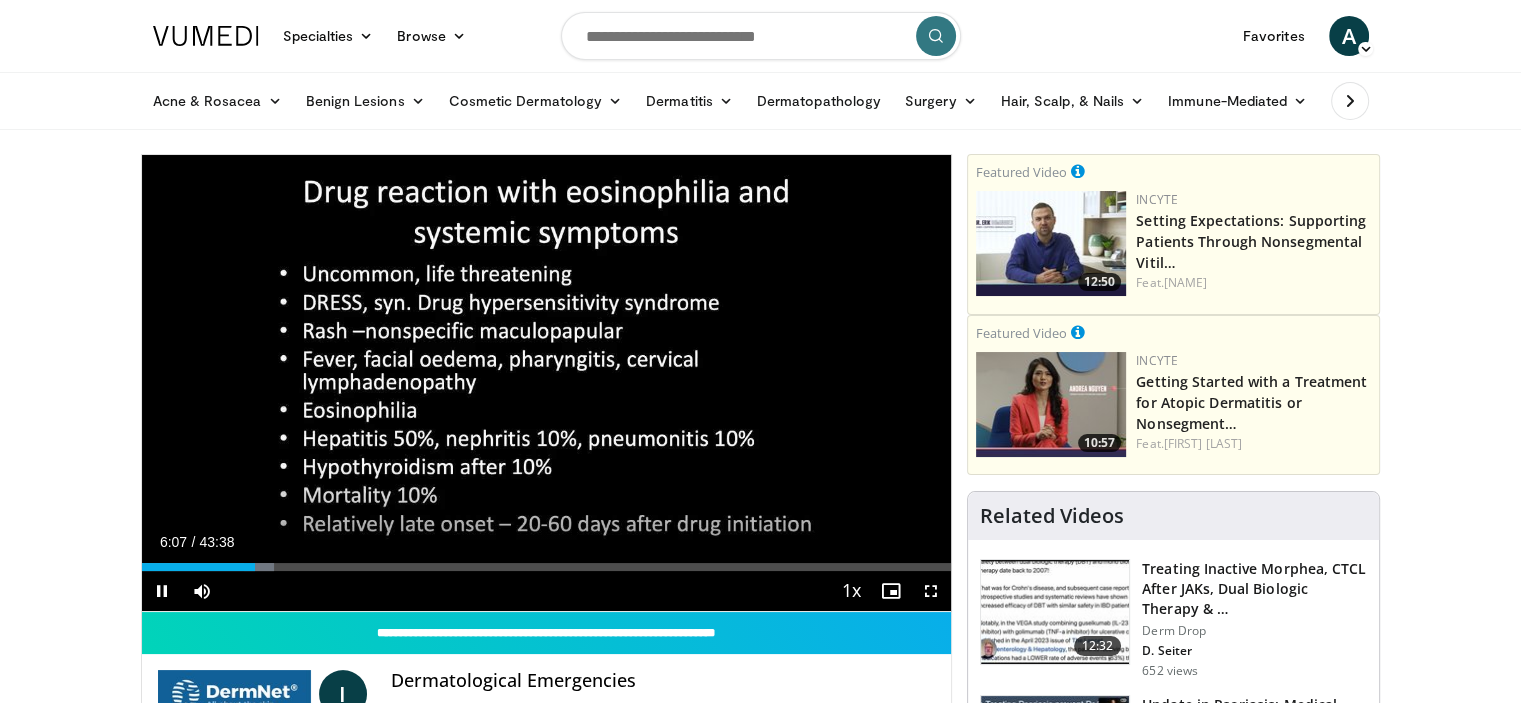 click on "Loaded :  16.40% 06:07 06:27" at bounding box center [547, 567] 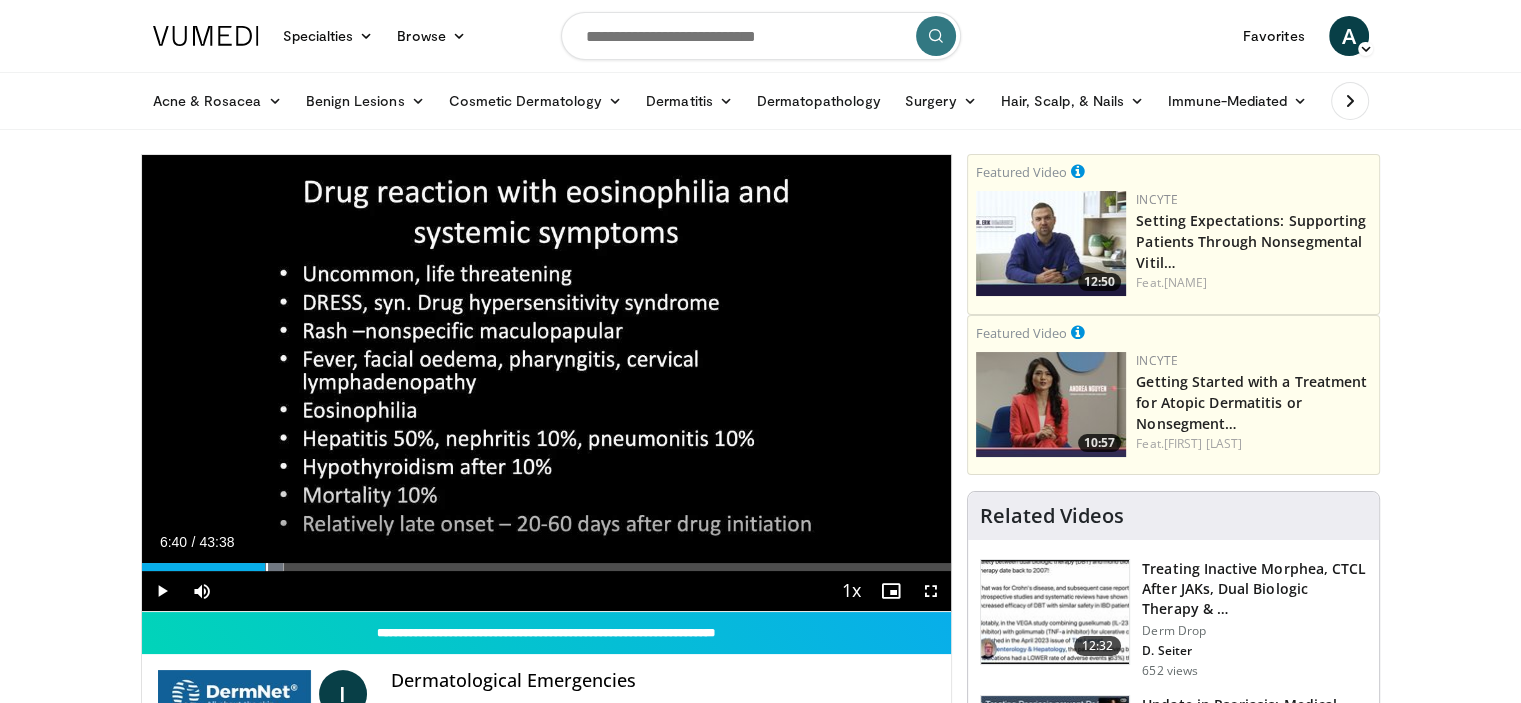 click on "Loaded :  17.54% 06:40 06:40" at bounding box center [547, 567] 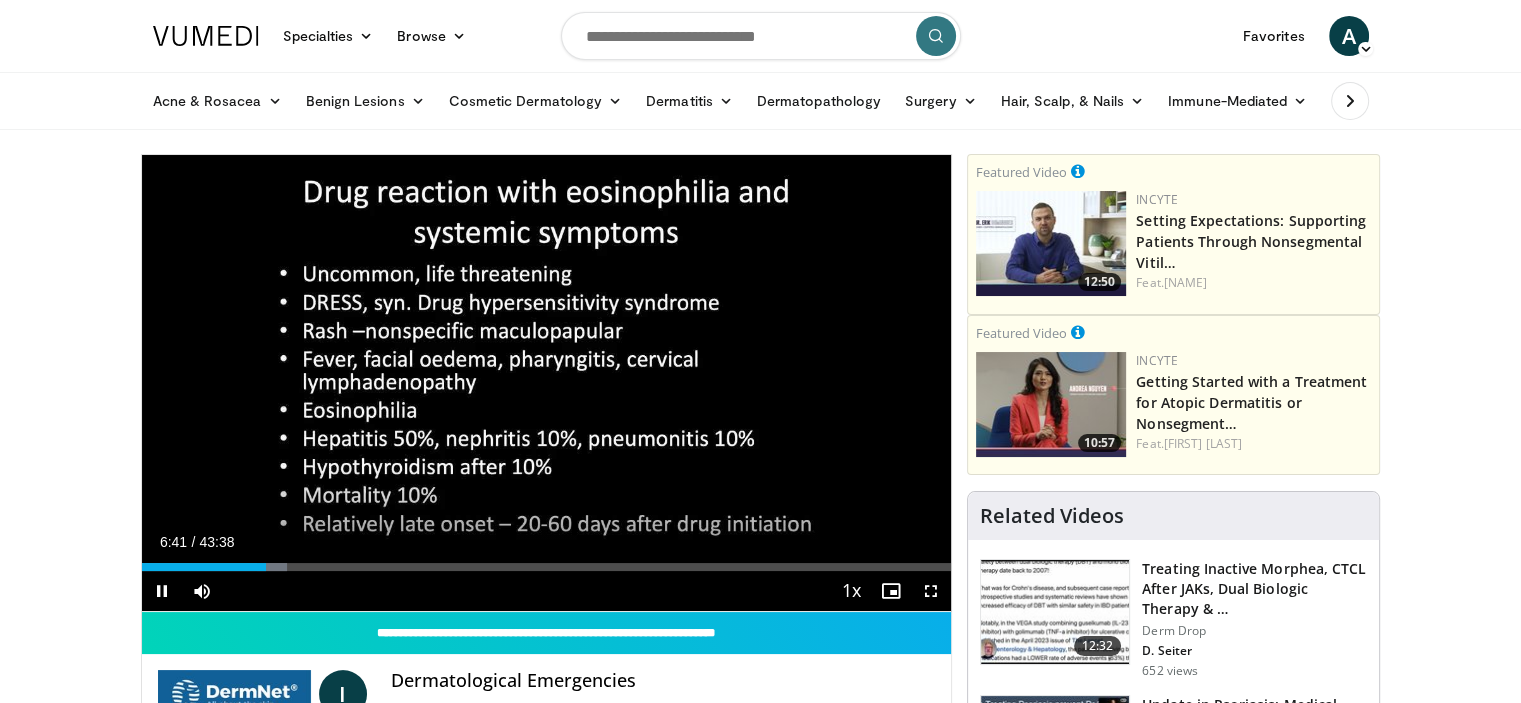 click at bounding box center [0, 0] 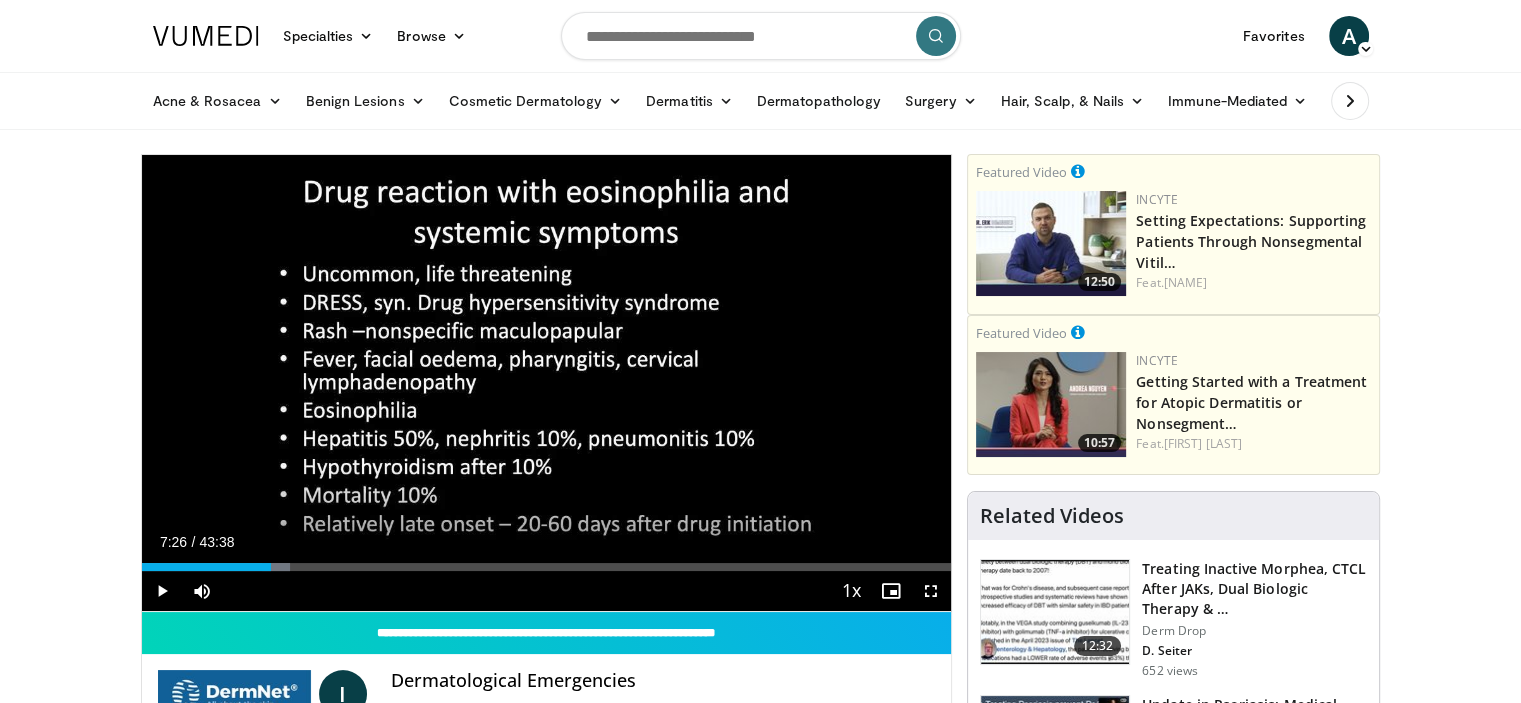 click at bounding box center [276, 567] 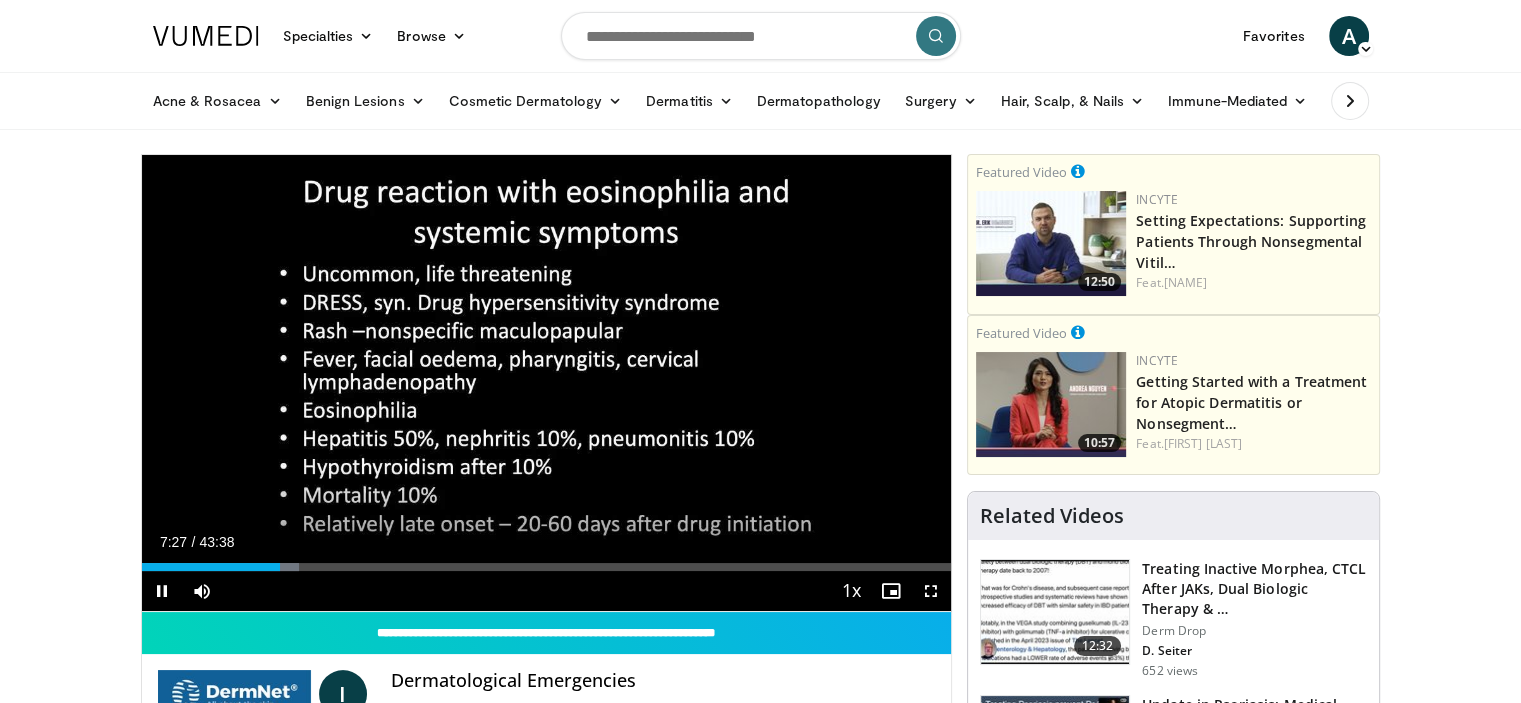 click on "Loaded :  19.45% 07:27 07:51" at bounding box center [547, 567] 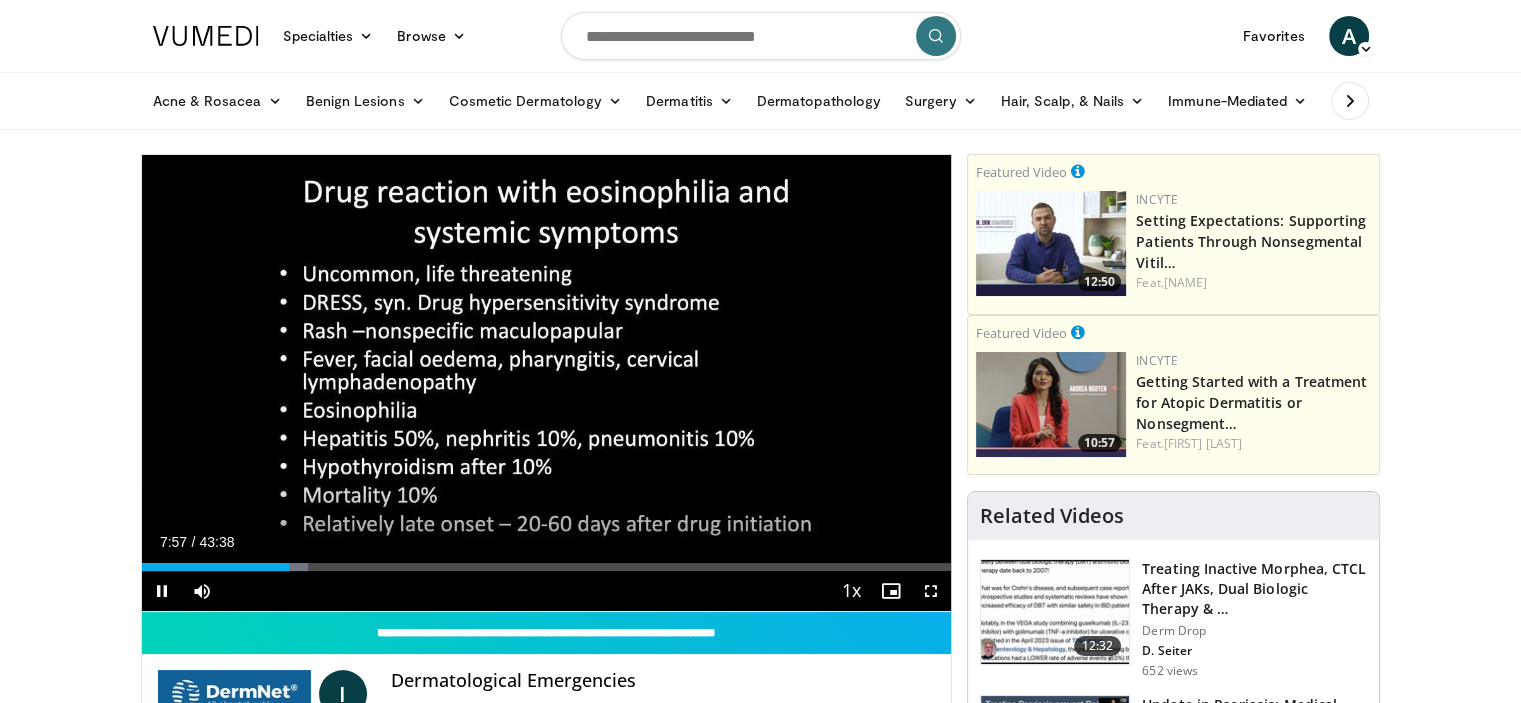 click on "Loaded :  20.59% 07:57 08:46" at bounding box center (547, 567) 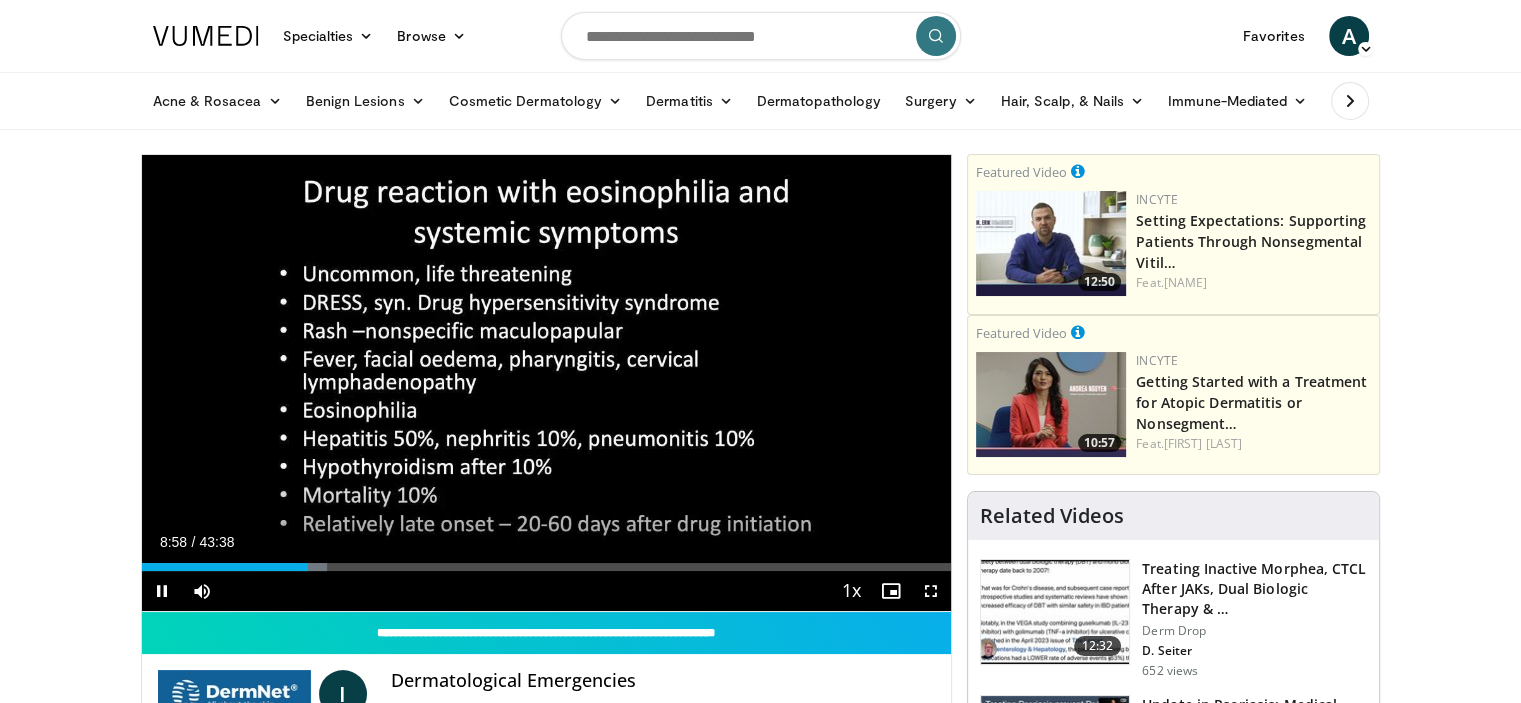 click on "08:58" at bounding box center (225, 567) 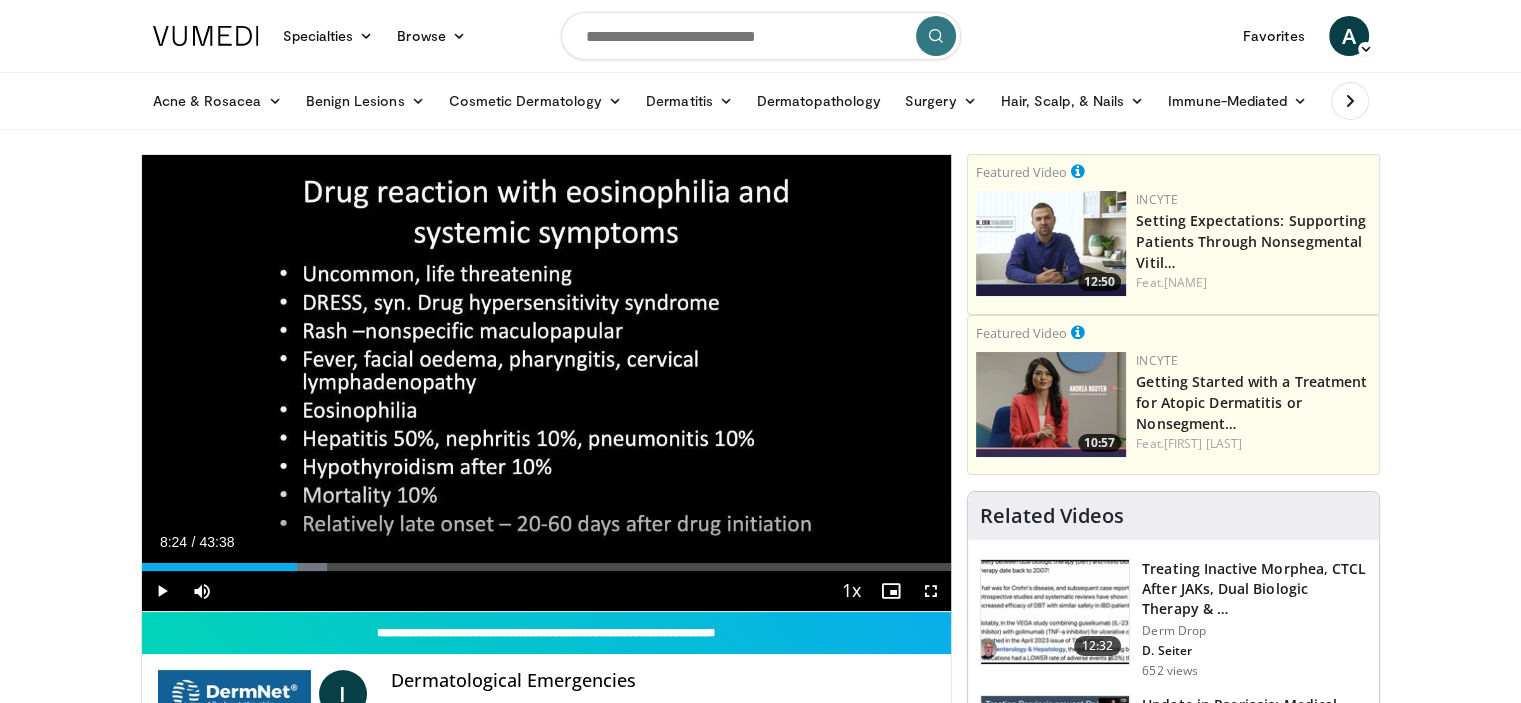click on "Loaded :  22.88% 08:48 08:27" at bounding box center (547, 567) 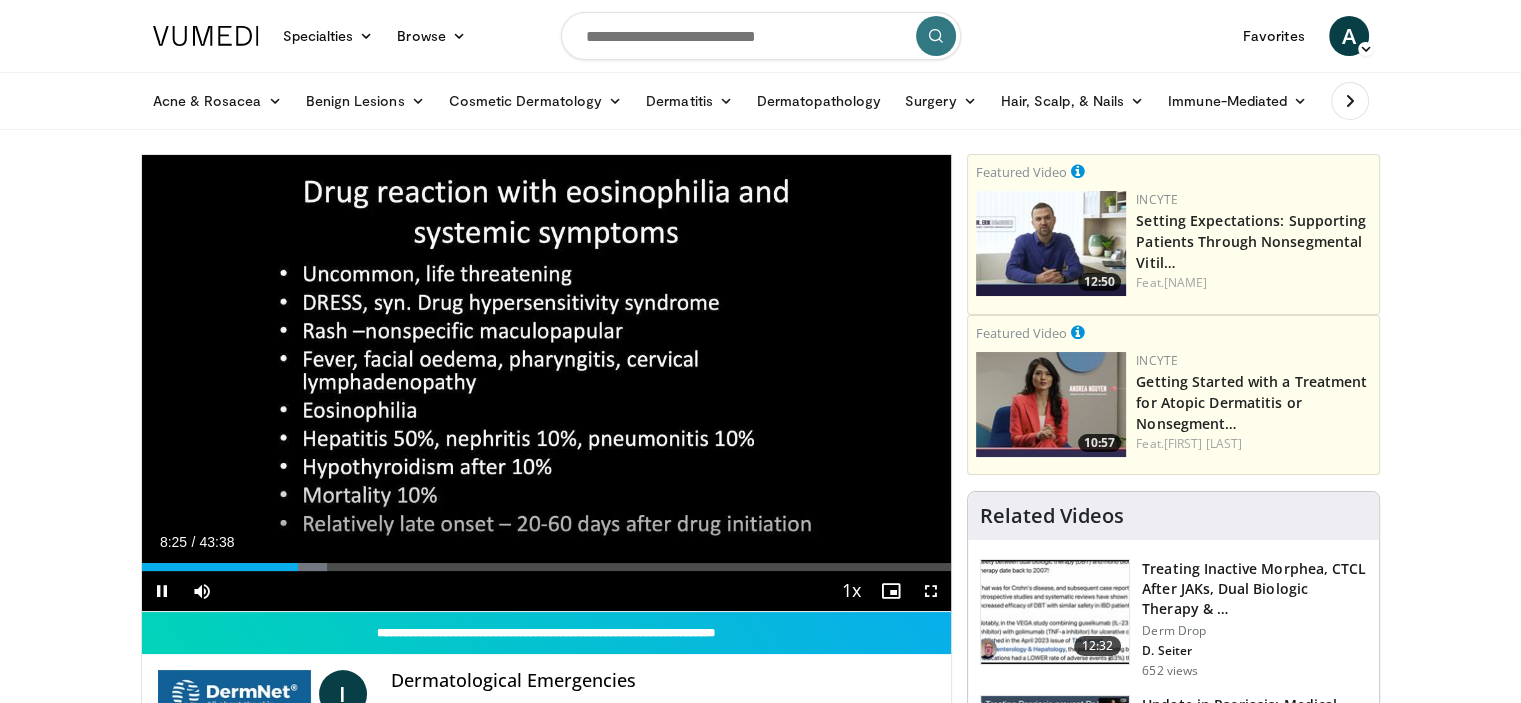 click on "08:25" at bounding box center (220, 567) 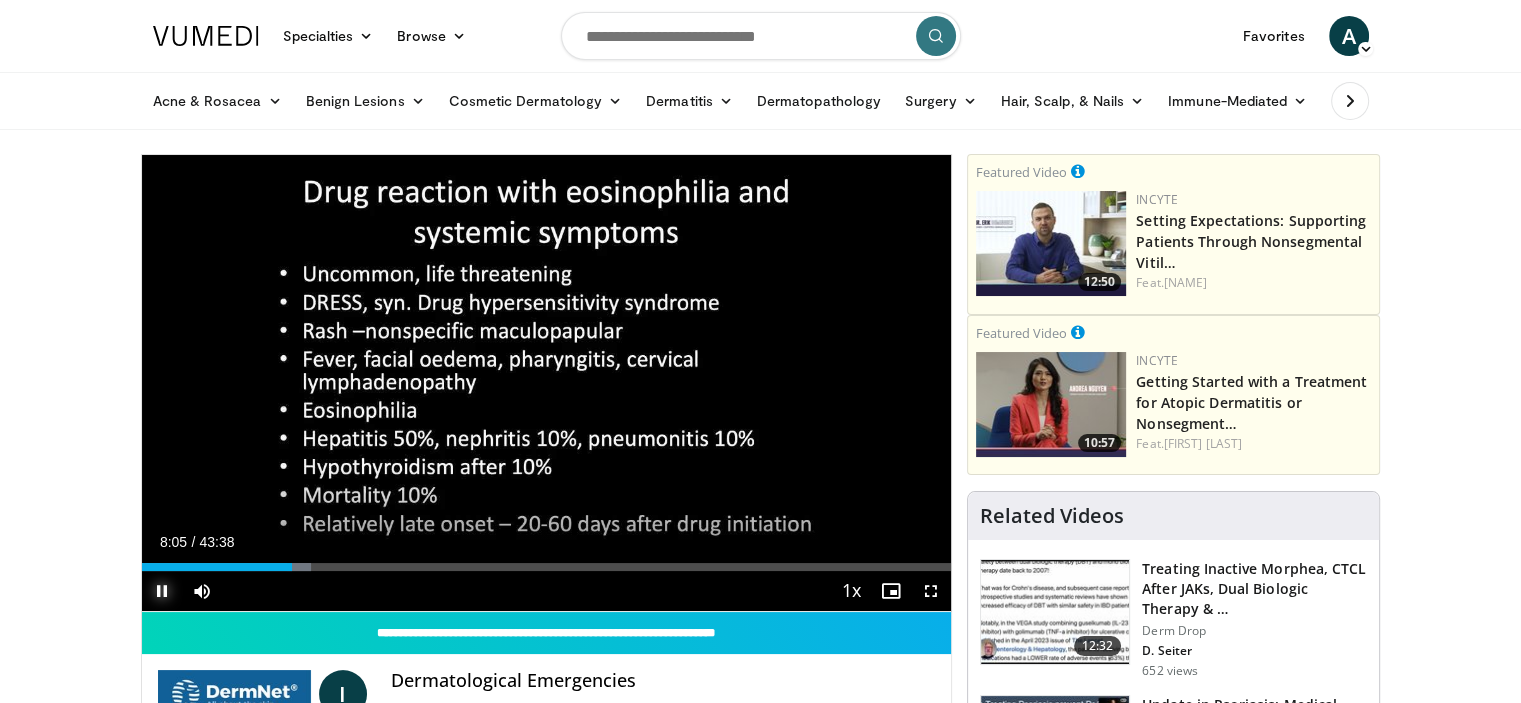 click at bounding box center (162, 591) 